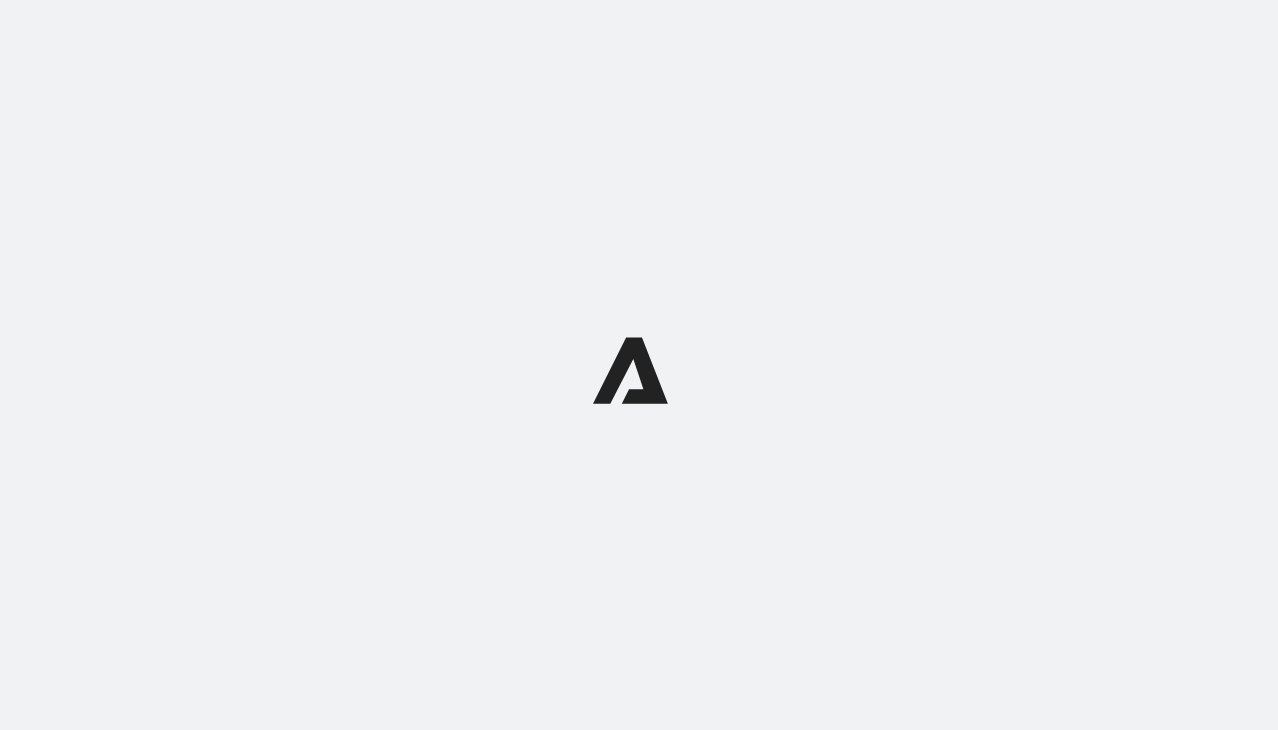 scroll, scrollTop: 0, scrollLeft: 0, axis: both 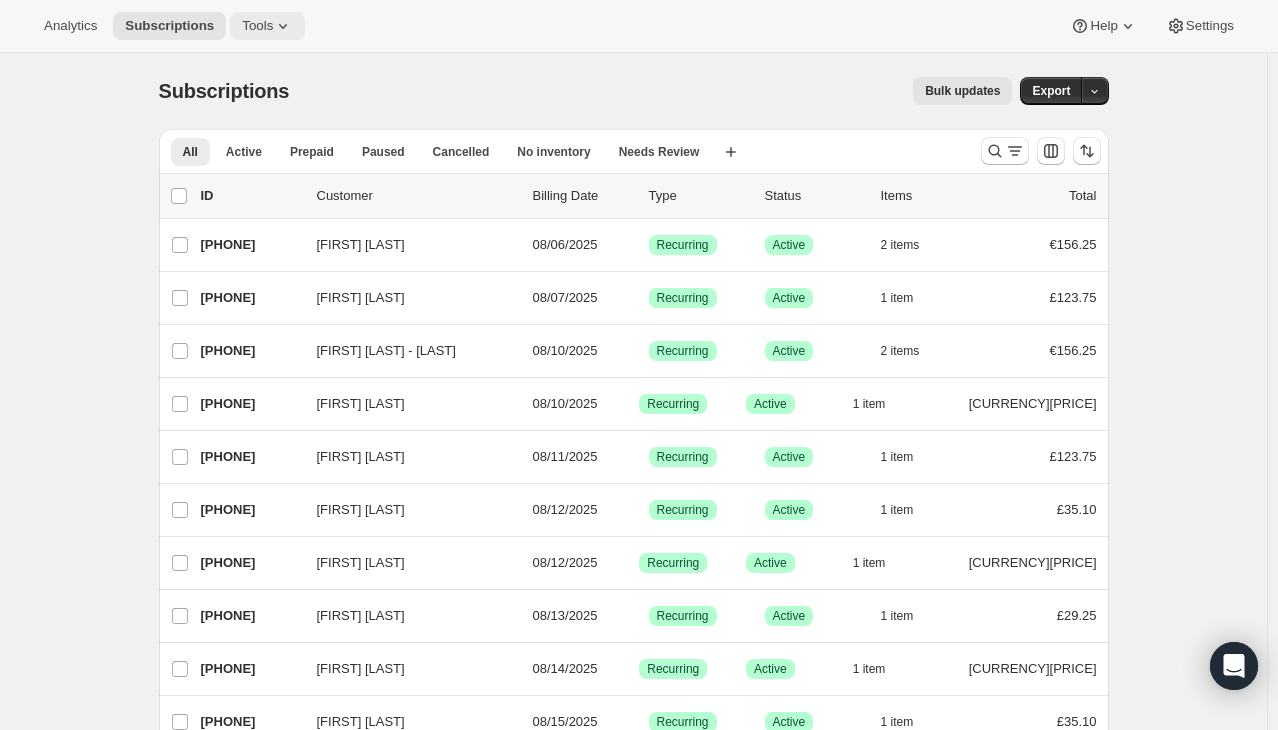 click 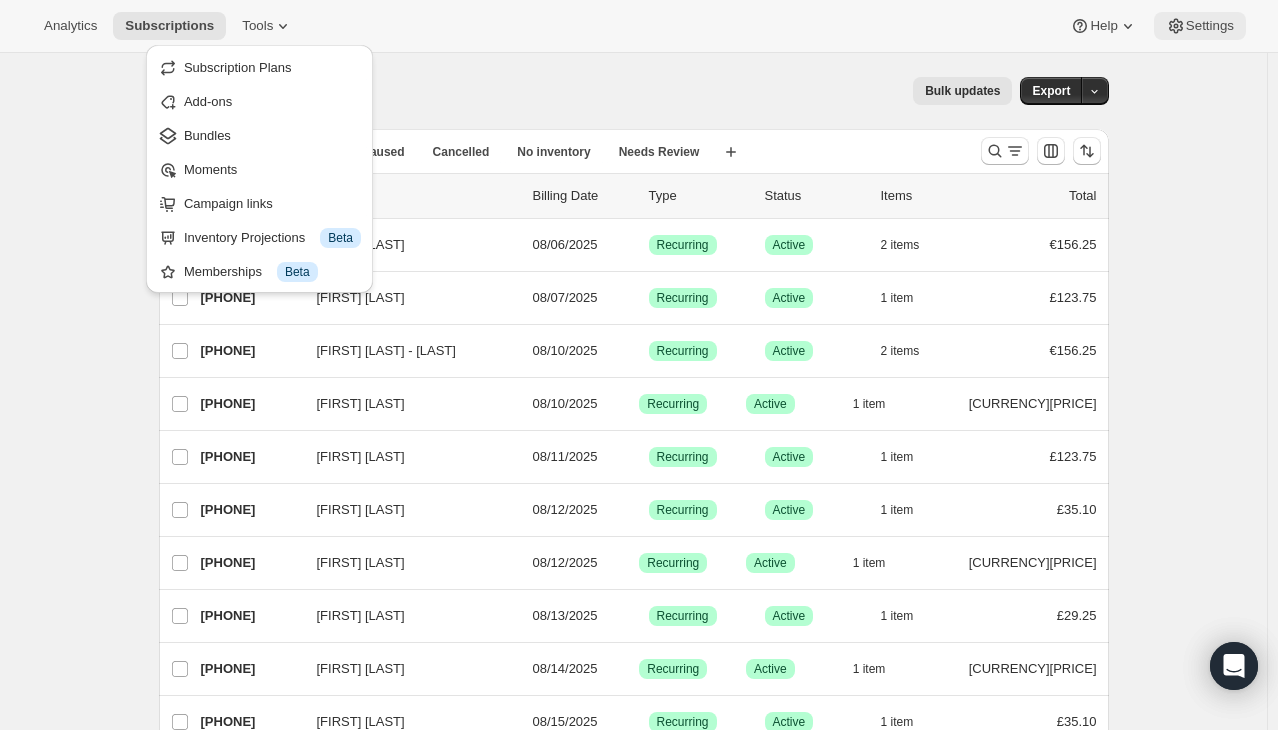 click on "Settings" at bounding box center [1200, 26] 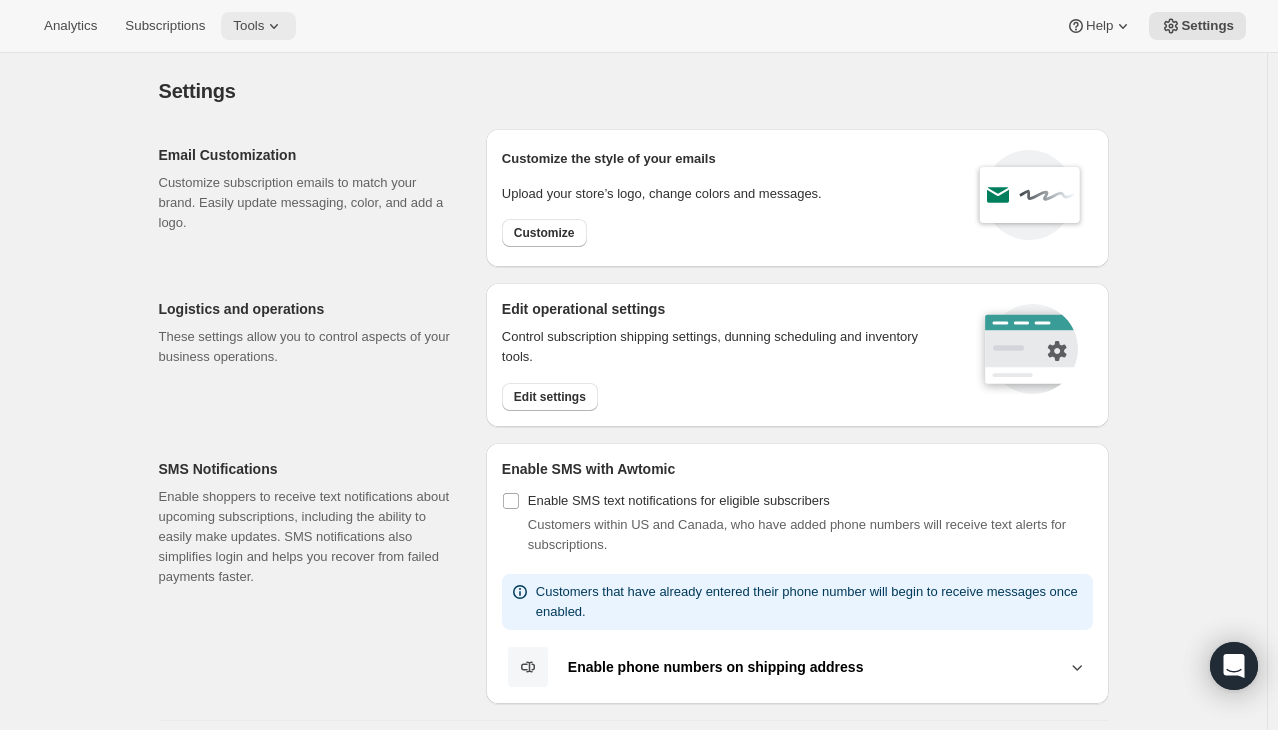 click 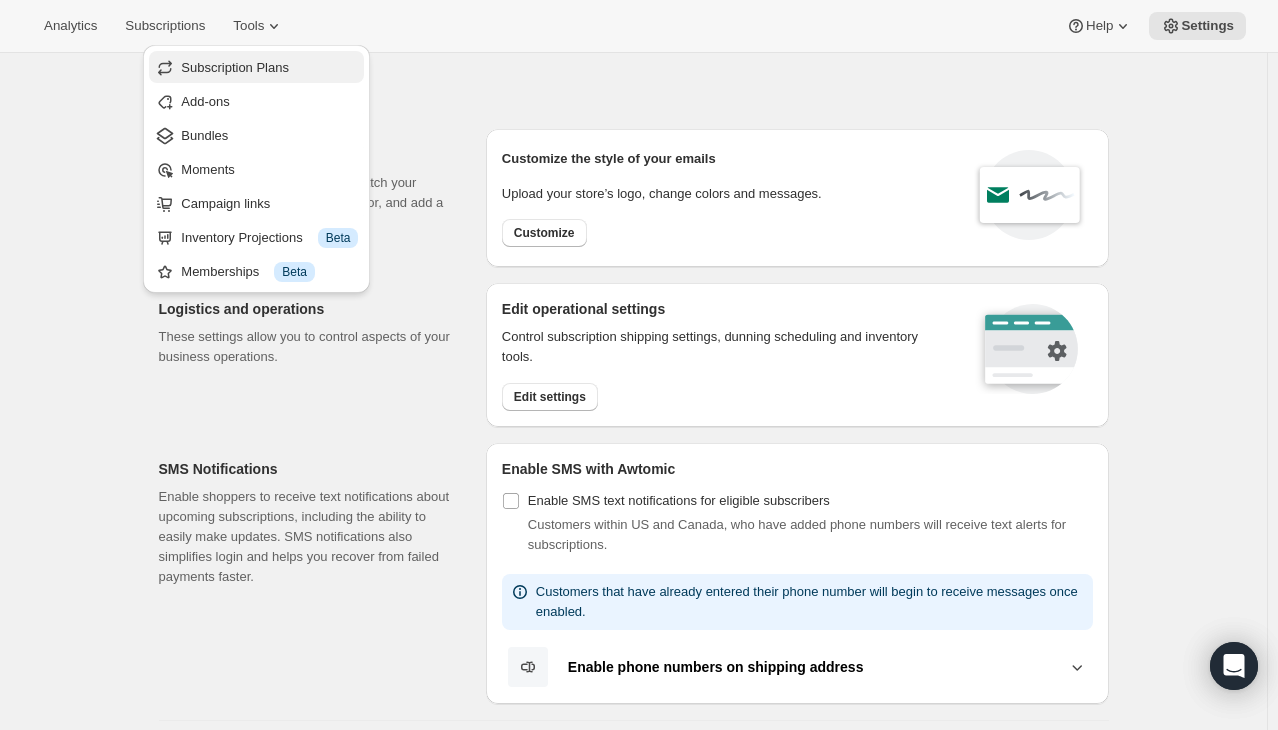 click on "Subscription Plans" at bounding box center (235, 67) 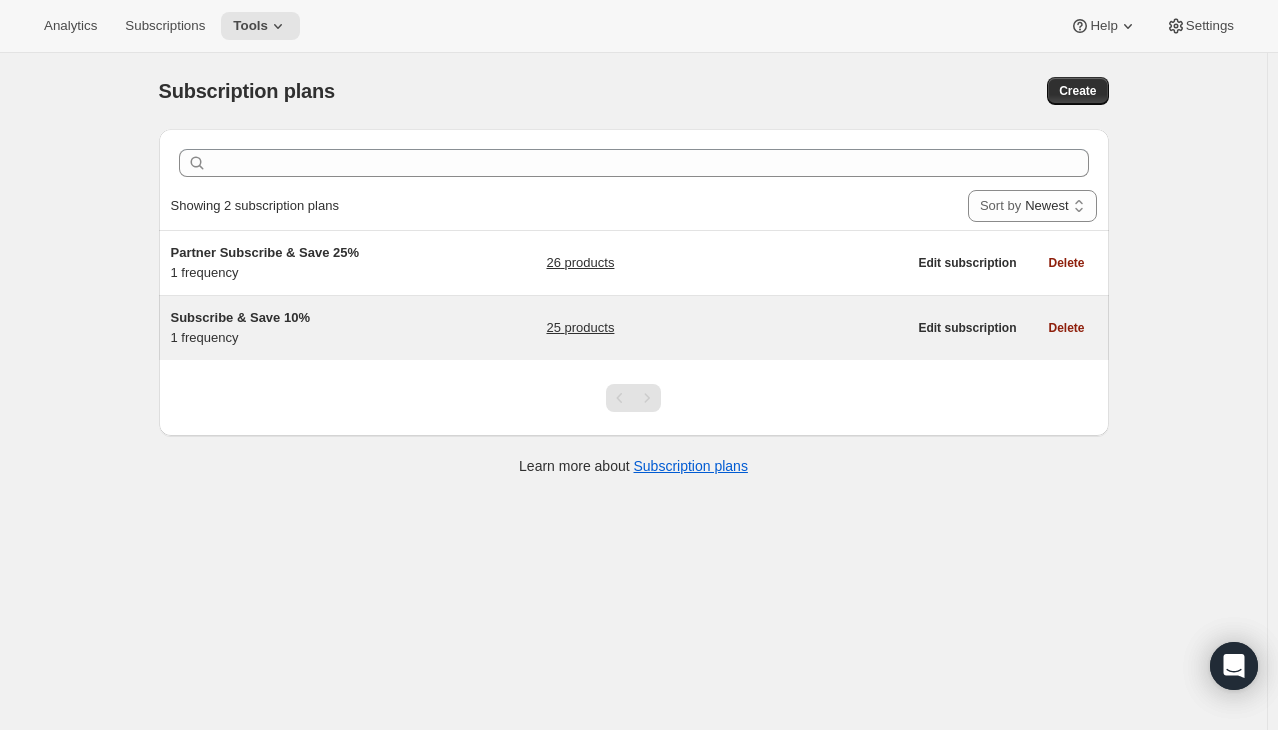 click on "Subscribe & Save 10% 1 frequency" at bounding box center (296, 328) 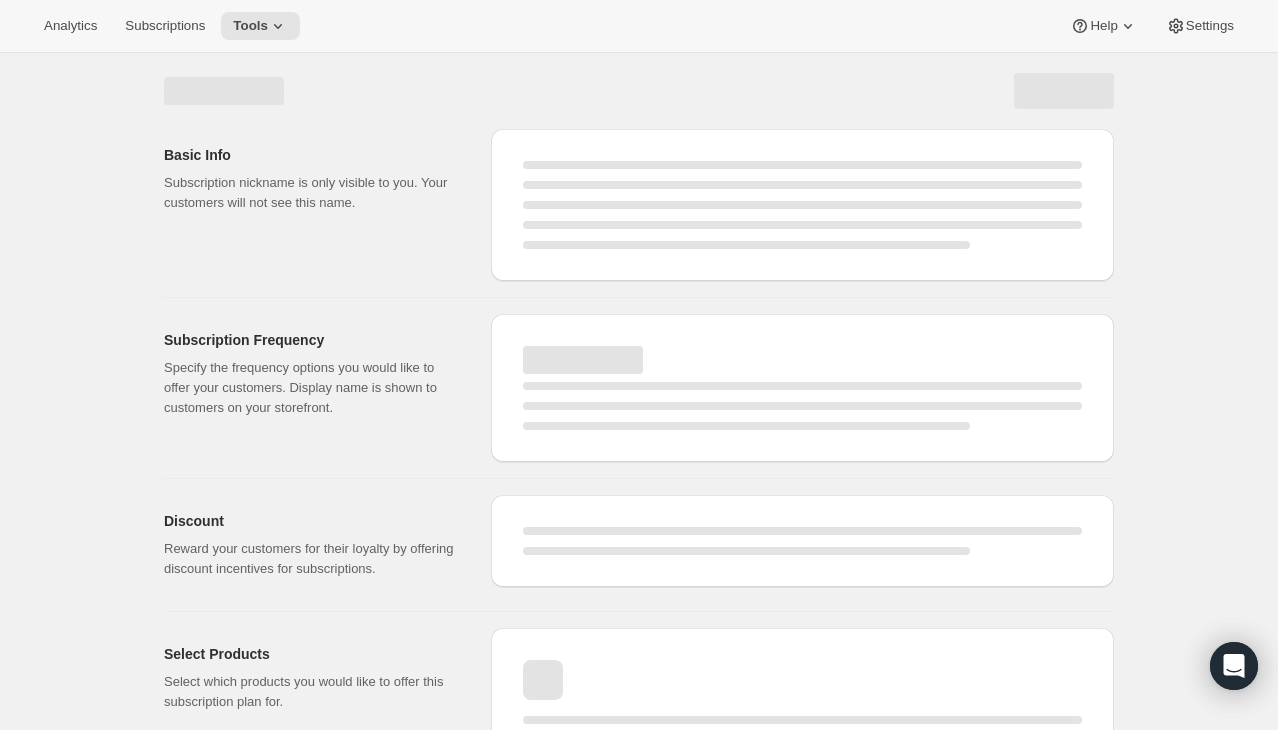 select on "WEEK" 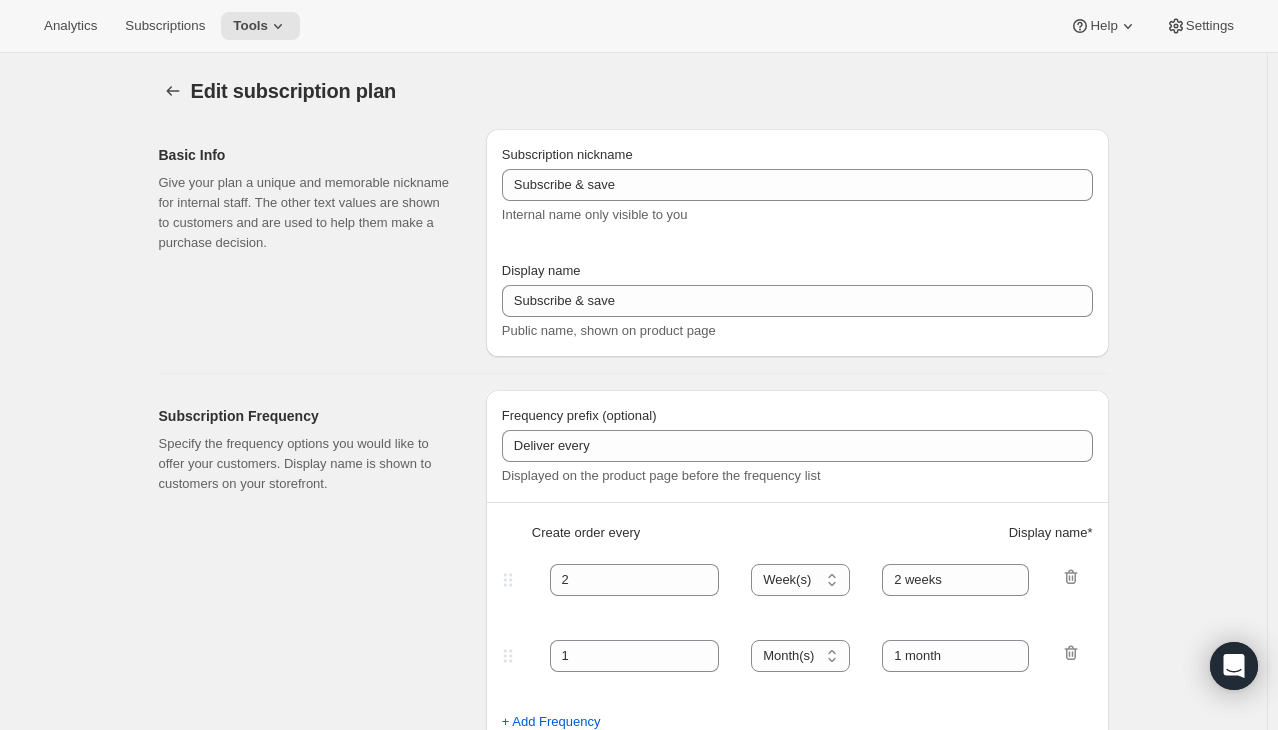 type on "Subscribe & Save 10%" 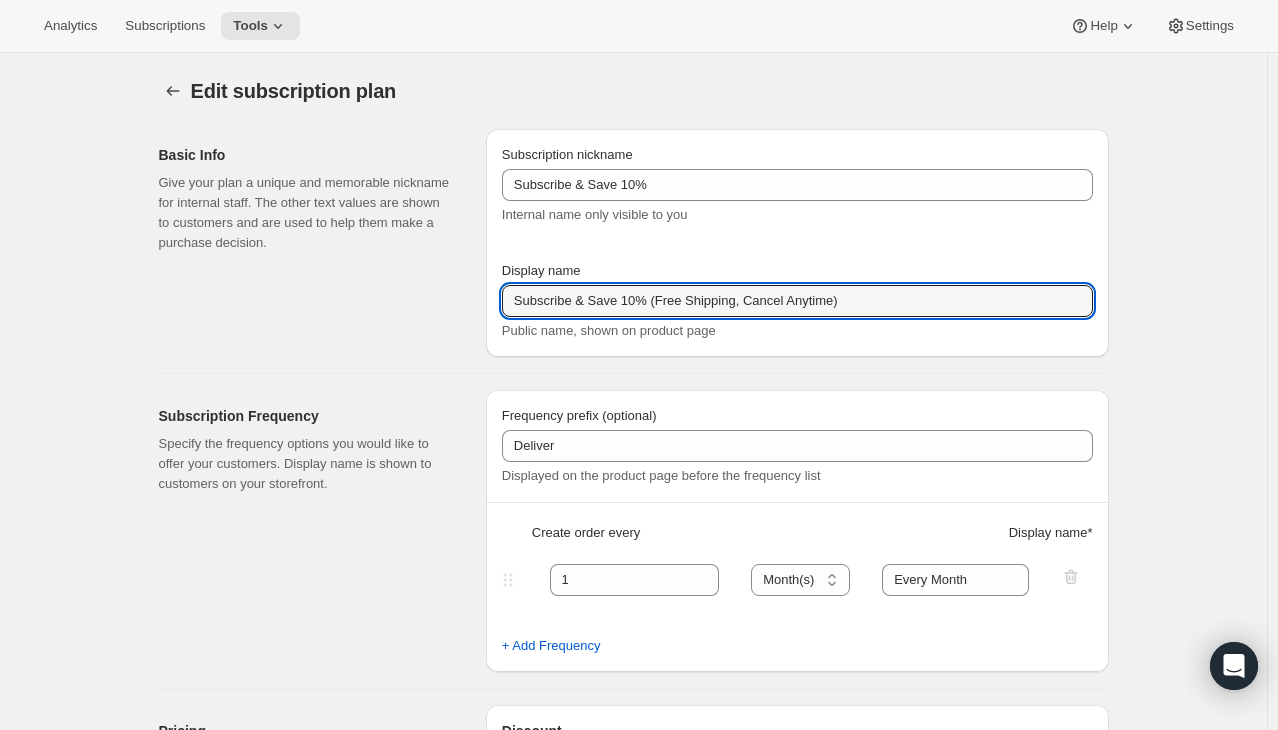 drag, startPoint x: 856, startPoint y: 296, endPoint x: 648, endPoint y: 274, distance: 209.16023 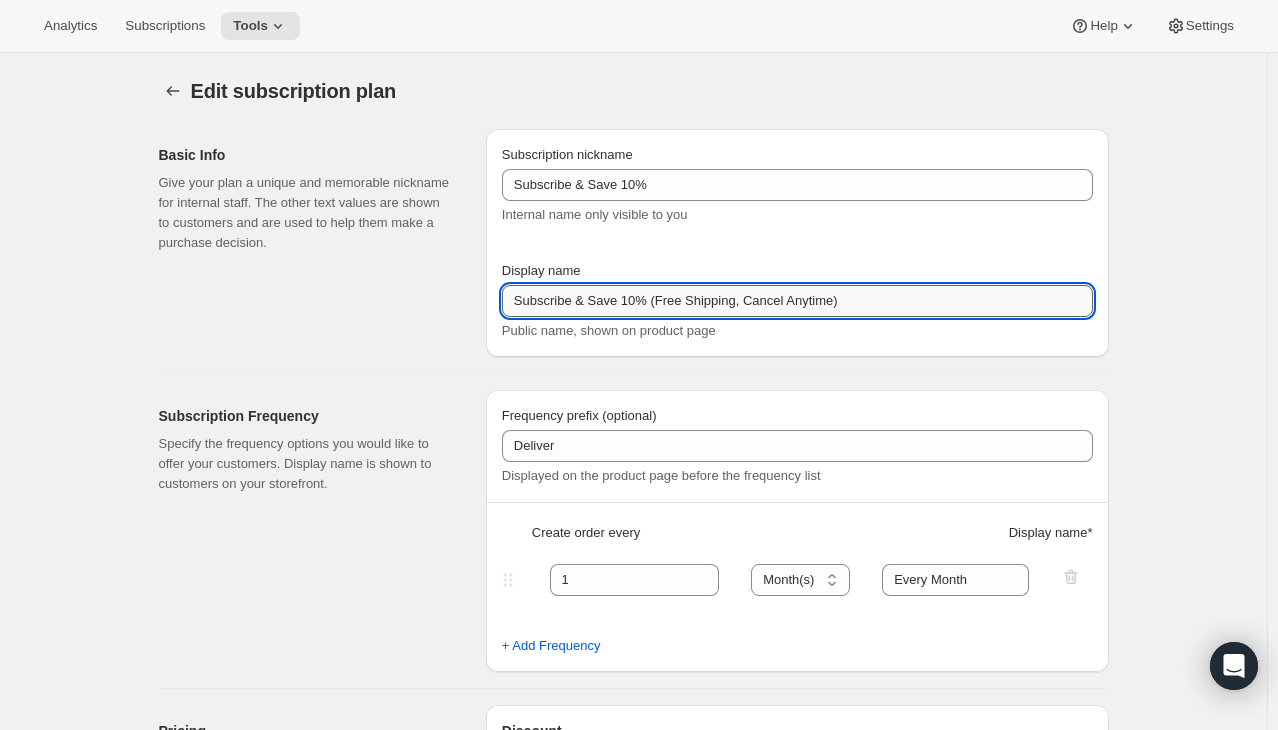 click on "Subscribe & Save 10% (Free Shipping, Cancel Anytime)" at bounding box center (797, 301) 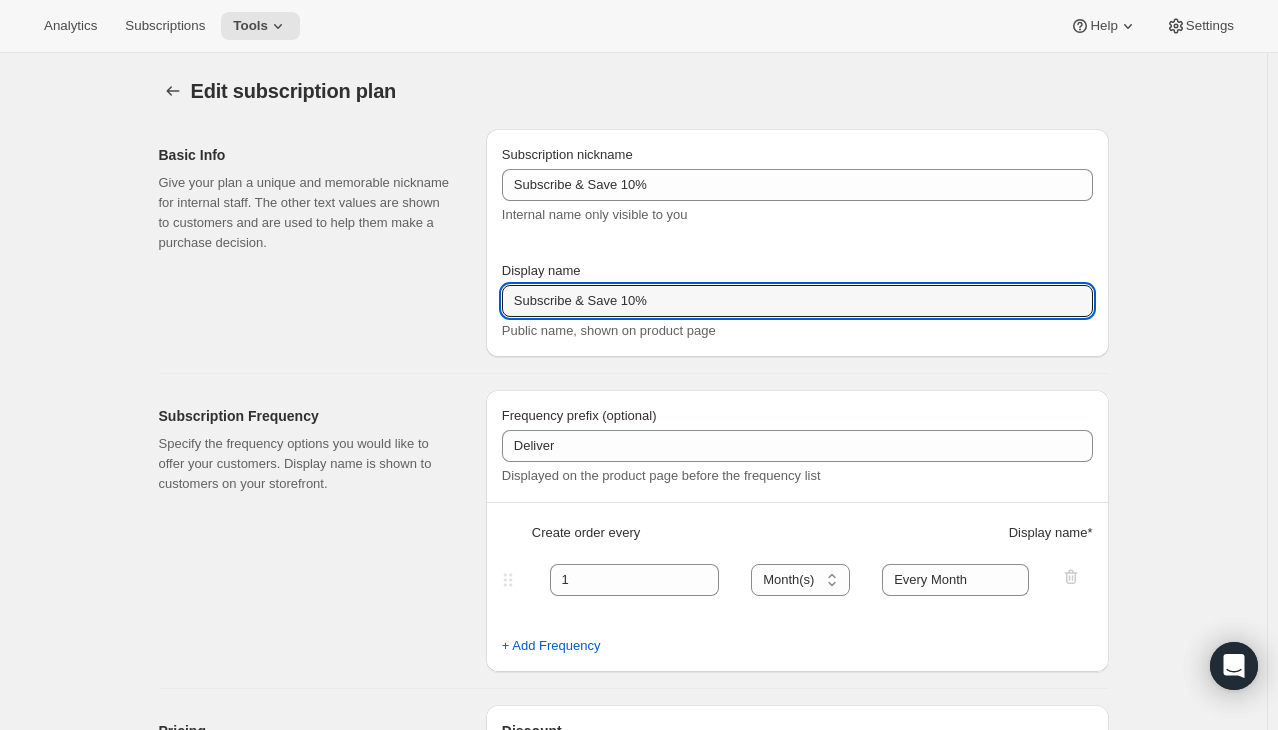 type on "Subscribe & Save 10%" 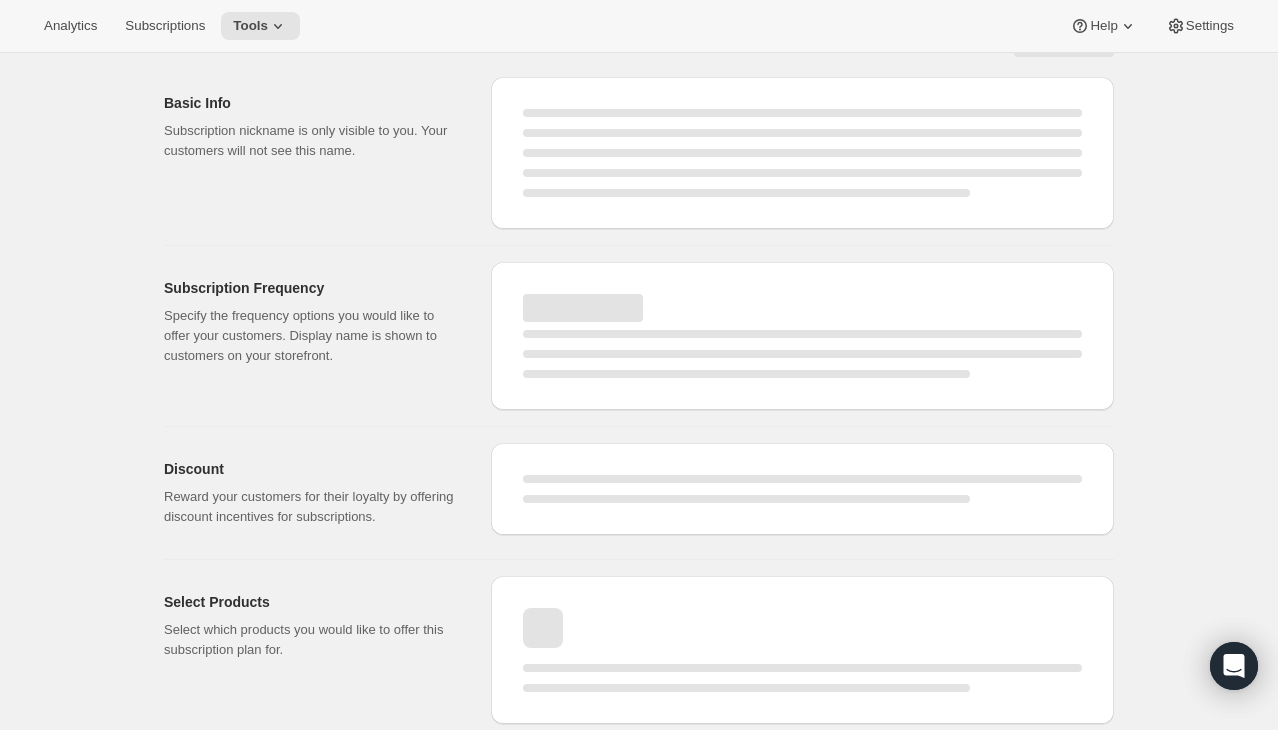 scroll, scrollTop: 480, scrollLeft: 0, axis: vertical 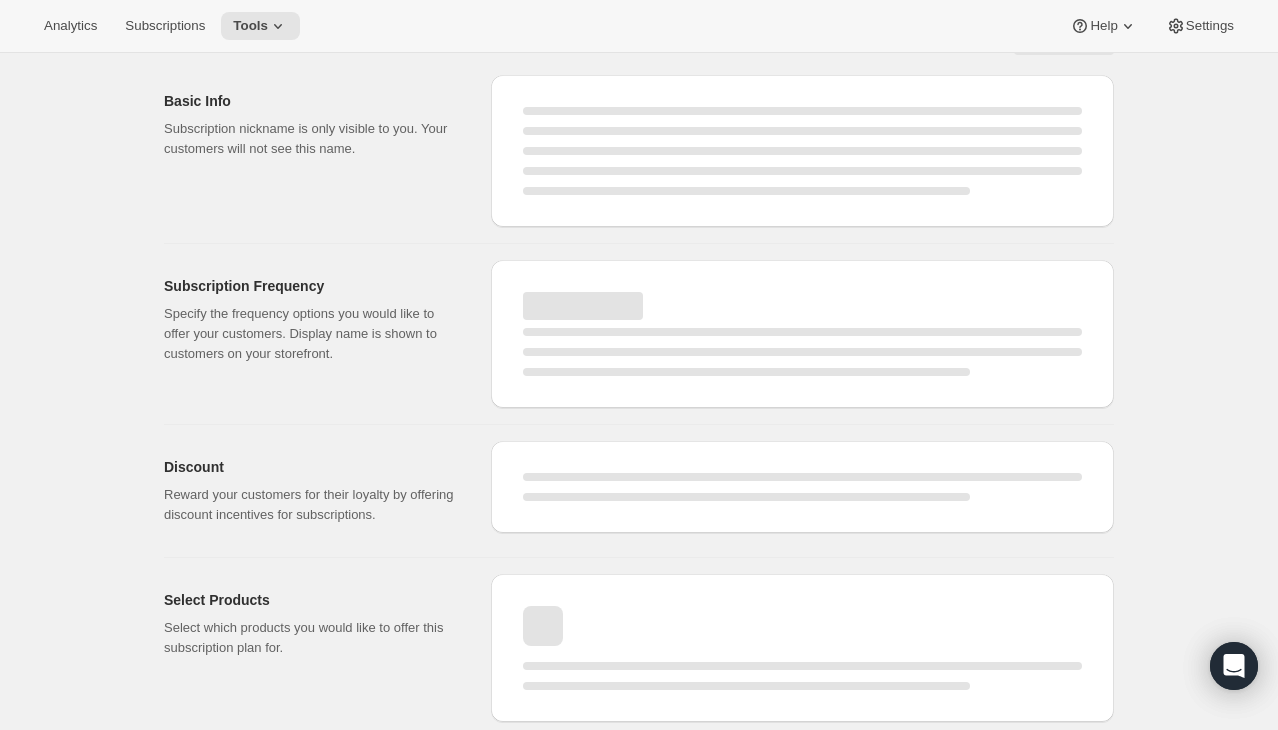 select on "MONTH" 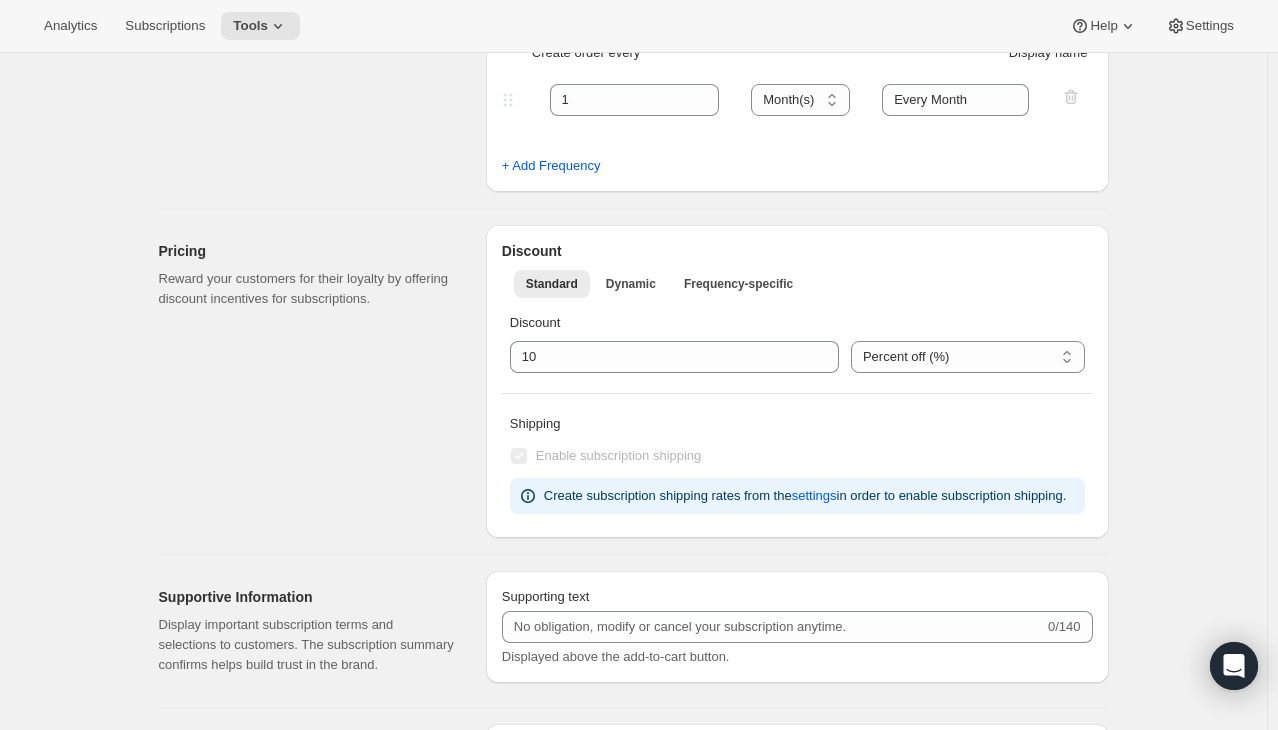 type on "Subscribe & Save 10%" 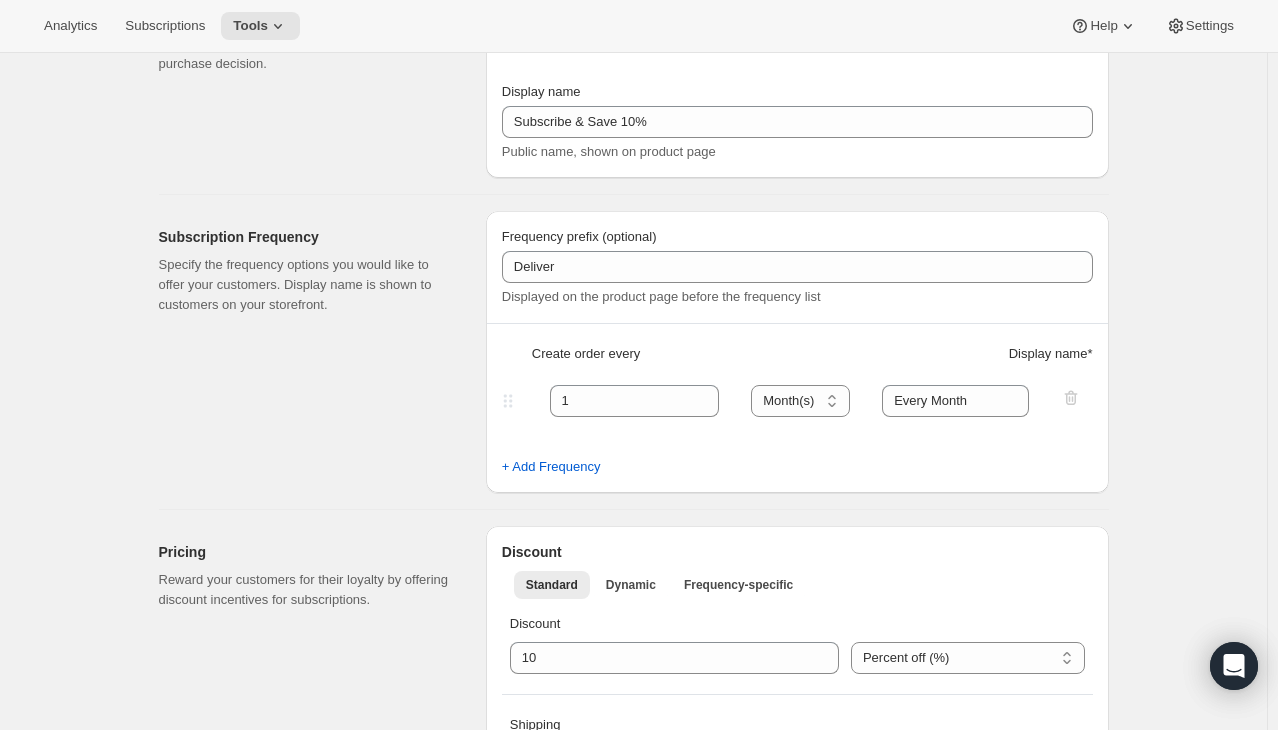 scroll, scrollTop: 148, scrollLeft: 0, axis: vertical 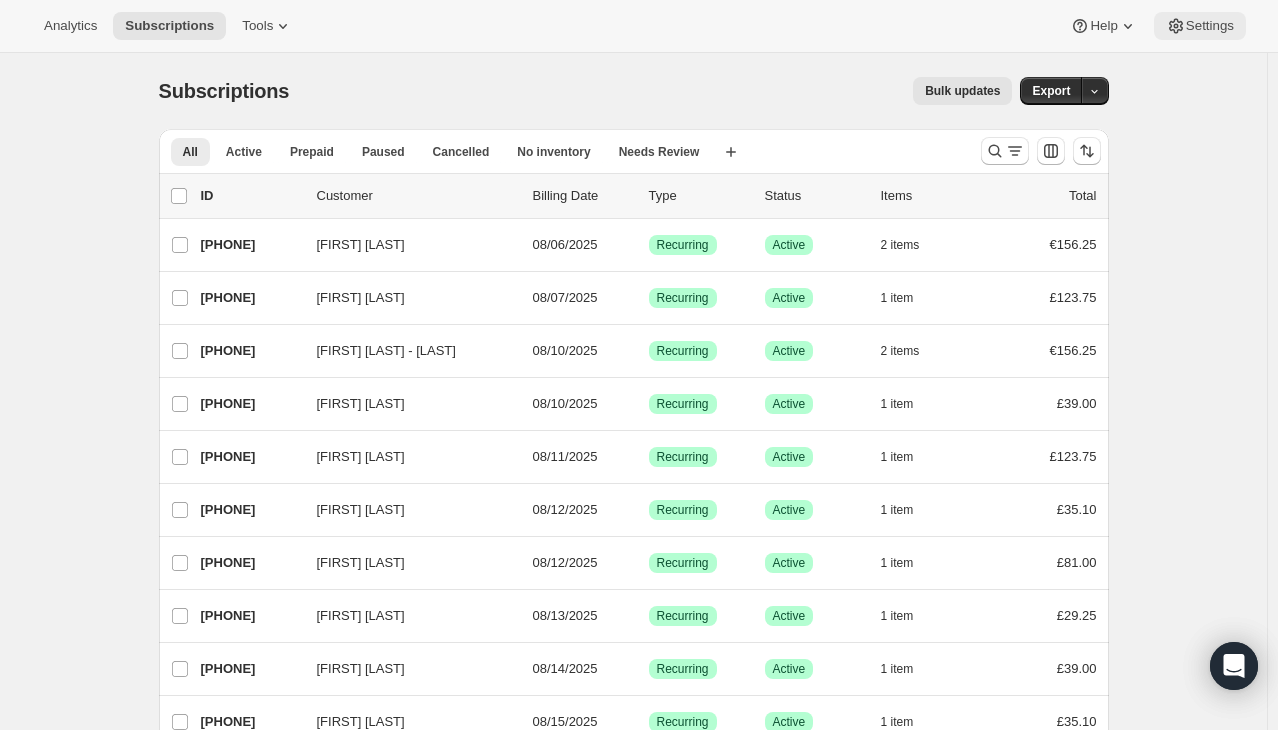 click on "Settings" at bounding box center [1210, 26] 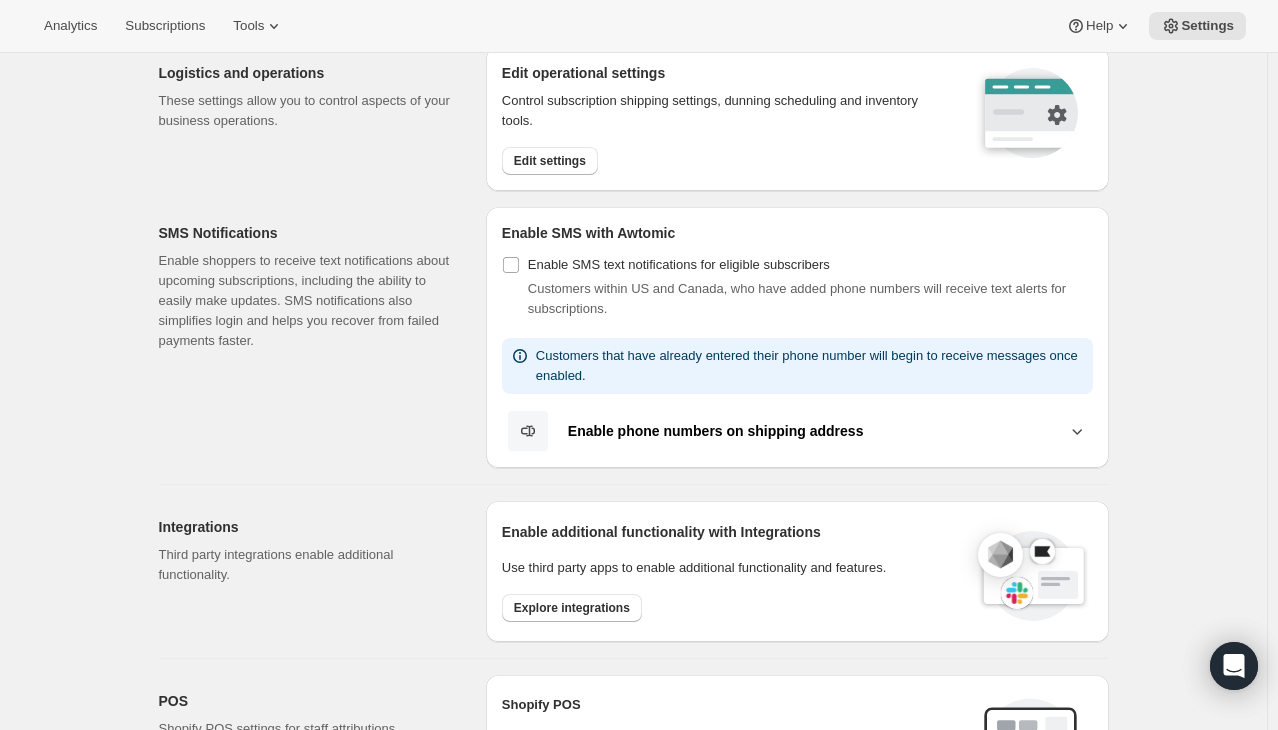 scroll, scrollTop: 148, scrollLeft: 0, axis: vertical 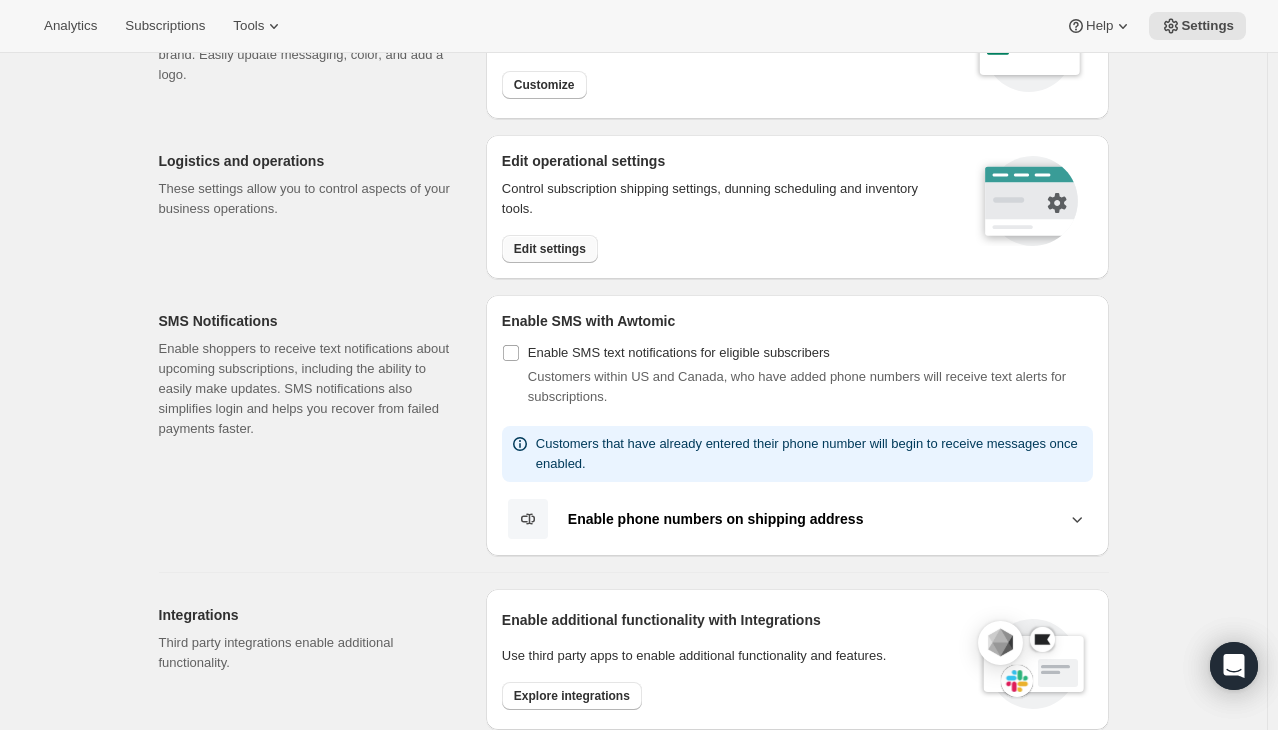 click on "Edit settings" at bounding box center [550, 249] 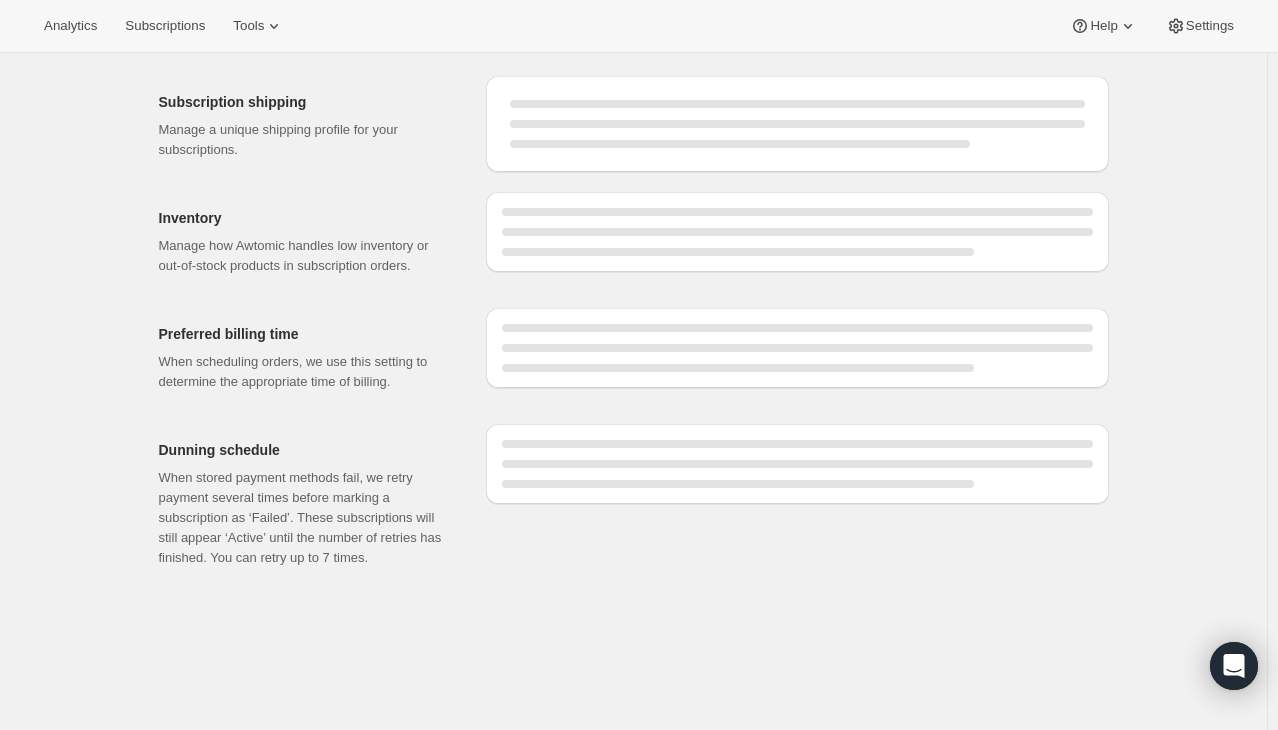 scroll, scrollTop: 0, scrollLeft: 0, axis: both 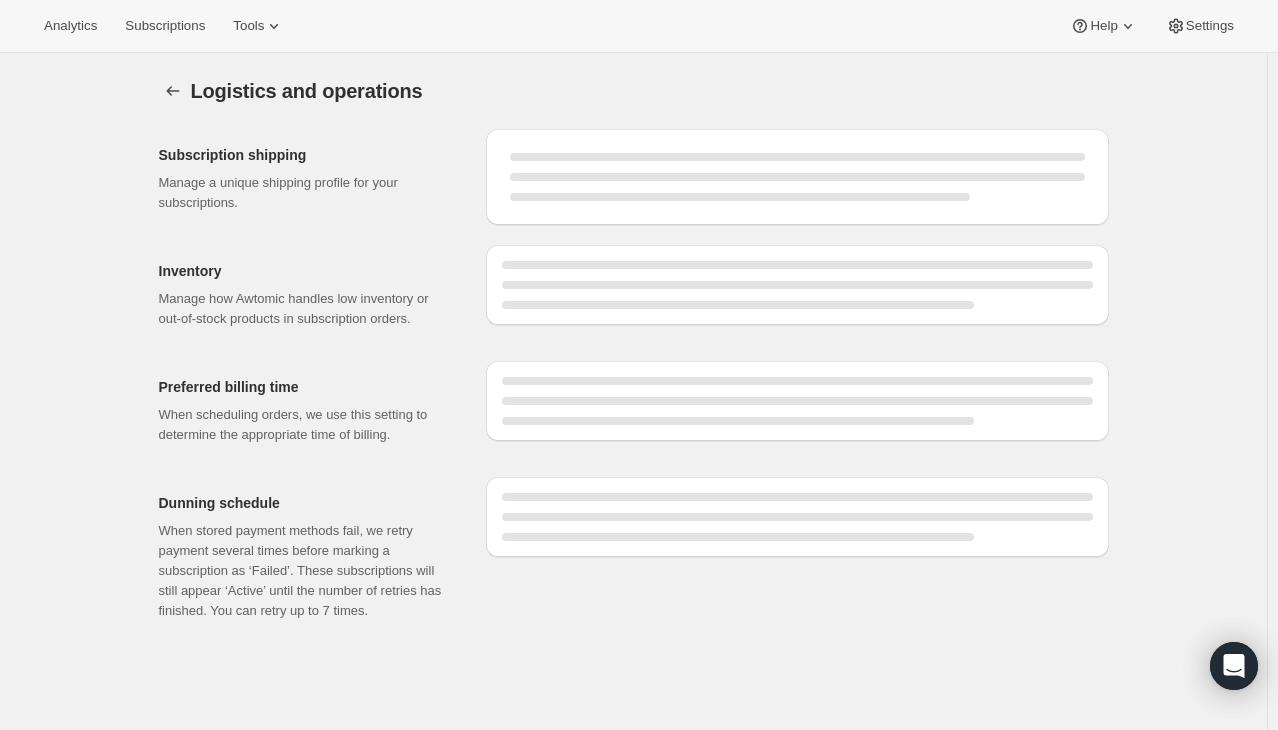 select on "DAY" 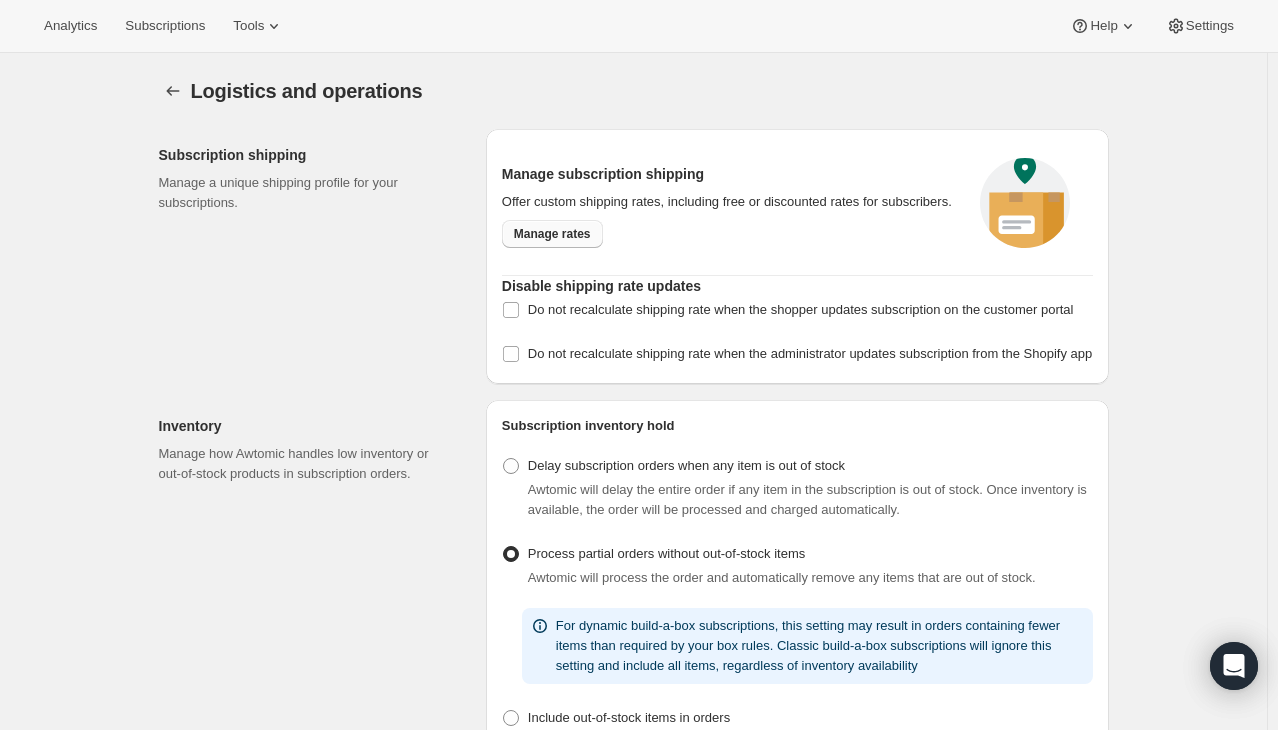 click on "Manage rates" at bounding box center [552, 234] 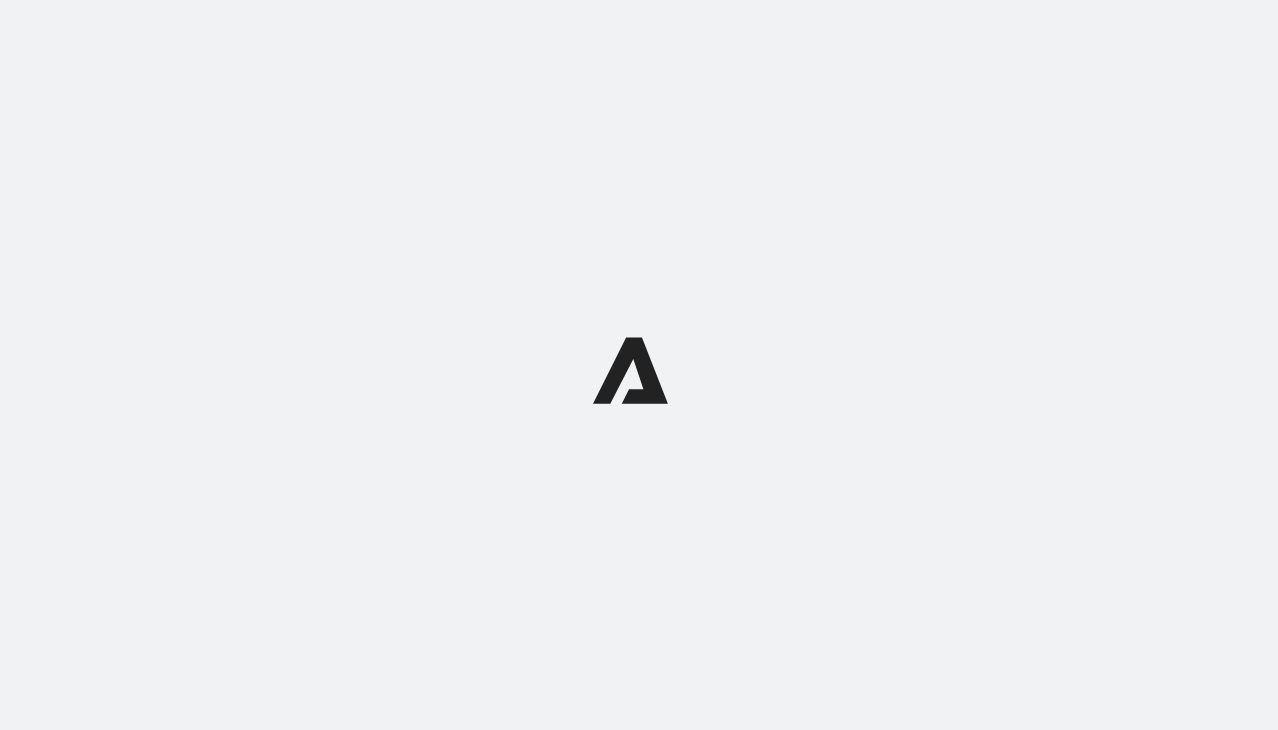 scroll, scrollTop: 0, scrollLeft: 0, axis: both 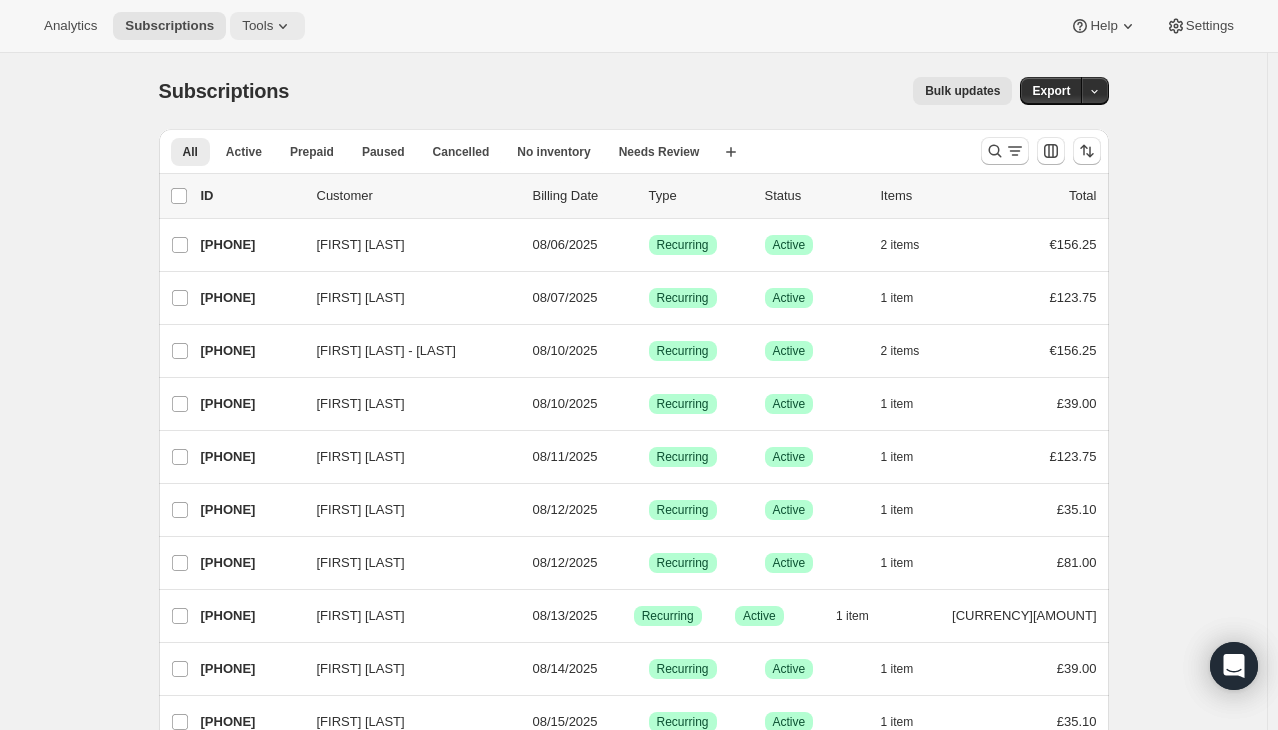 click on "Tools" at bounding box center [257, 26] 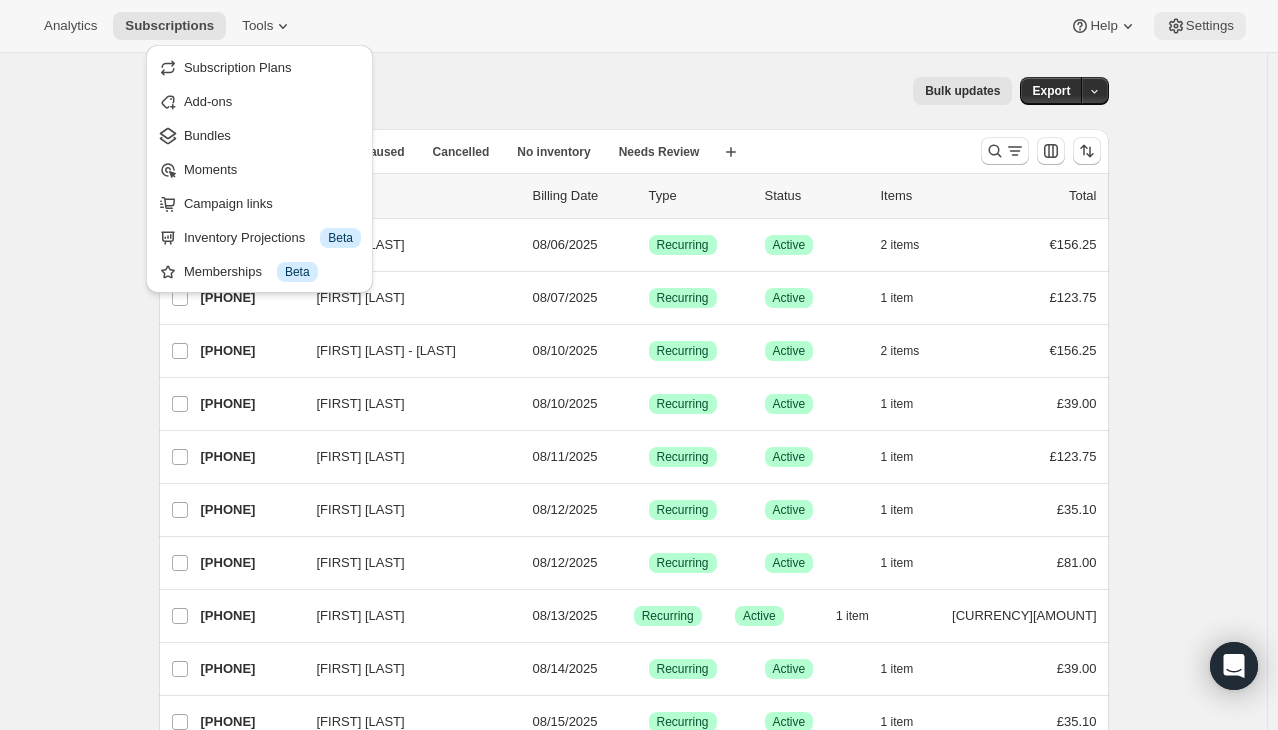 click on "Settings" at bounding box center [1210, 26] 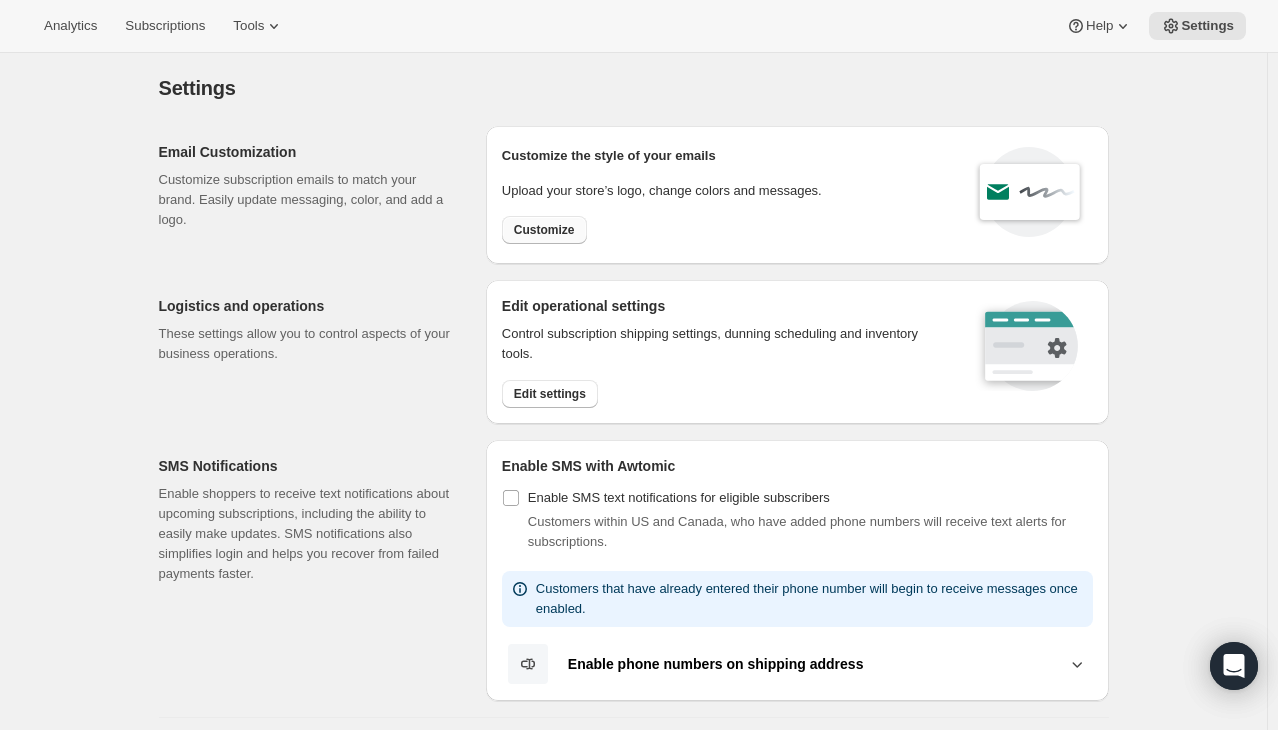 scroll, scrollTop: 0, scrollLeft: 0, axis: both 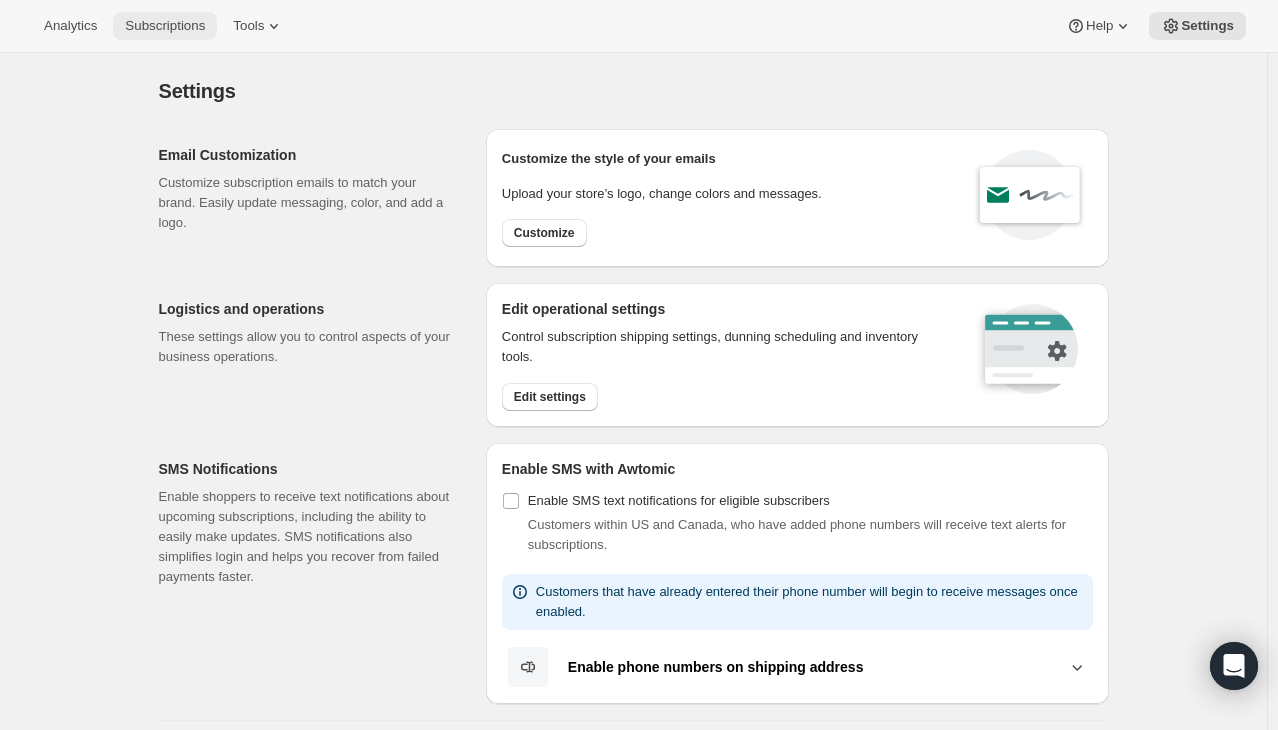 click on "Subscriptions" at bounding box center (165, 26) 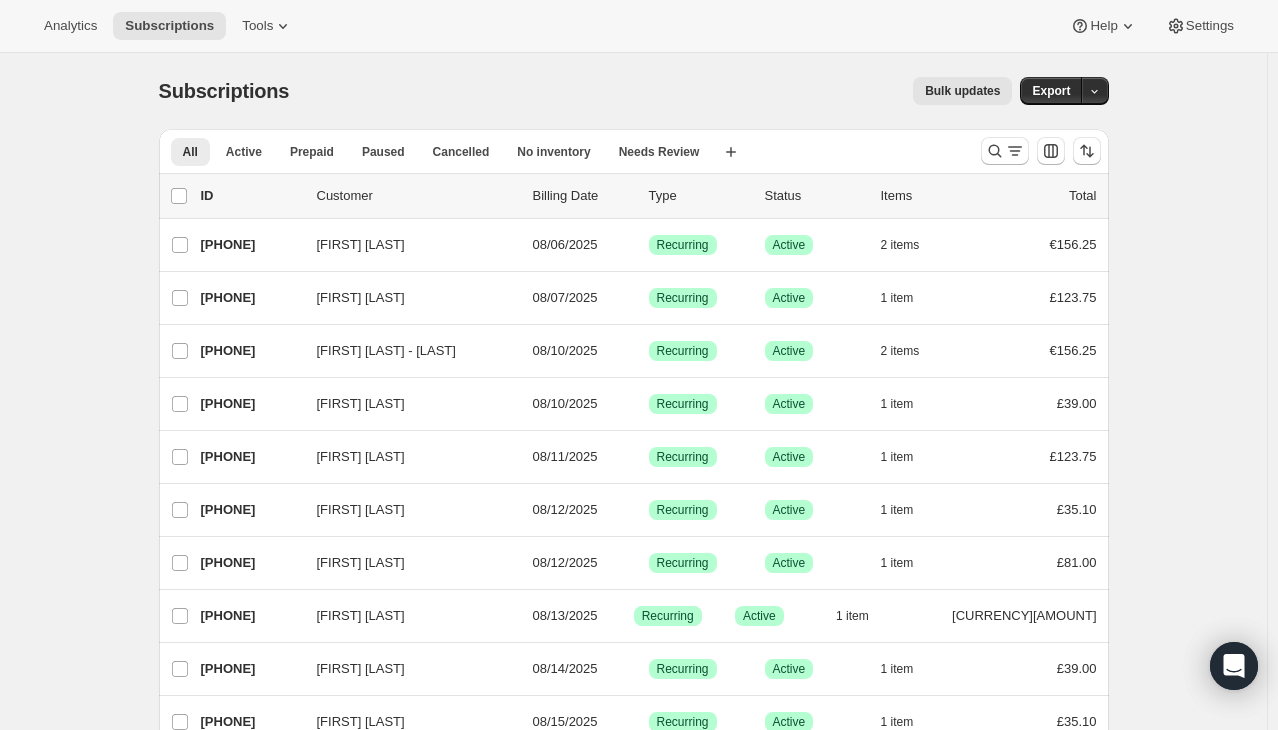type 